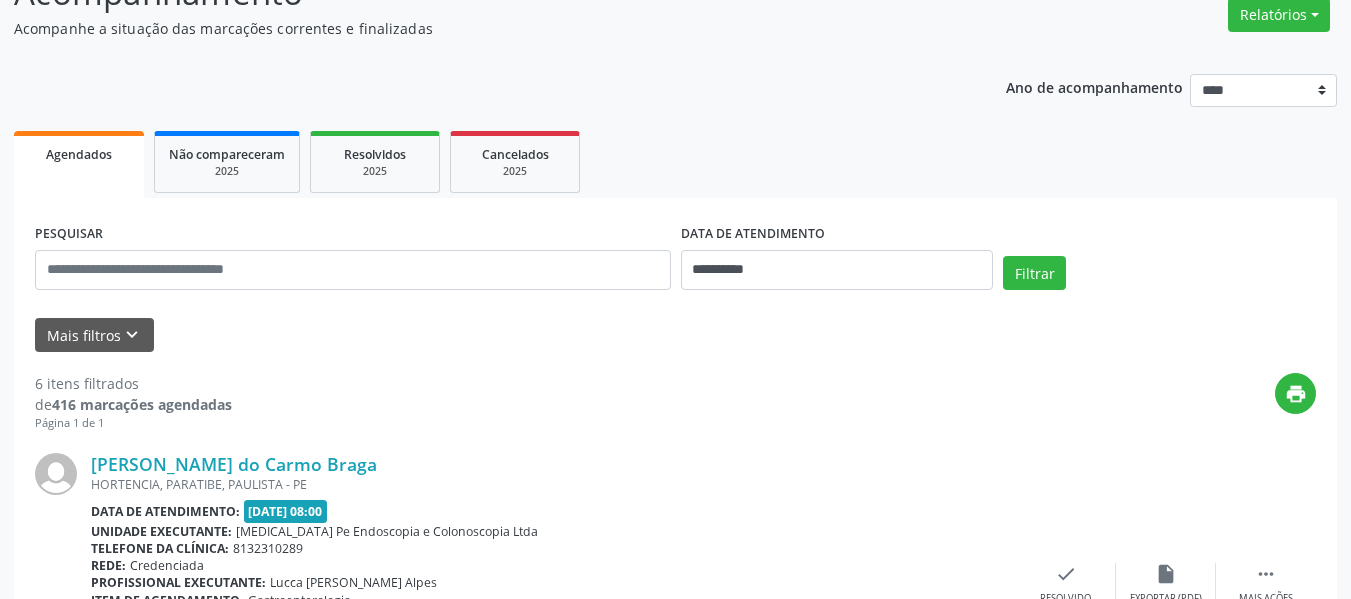 scroll, scrollTop: 668, scrollLeft: 0, axis: vertical 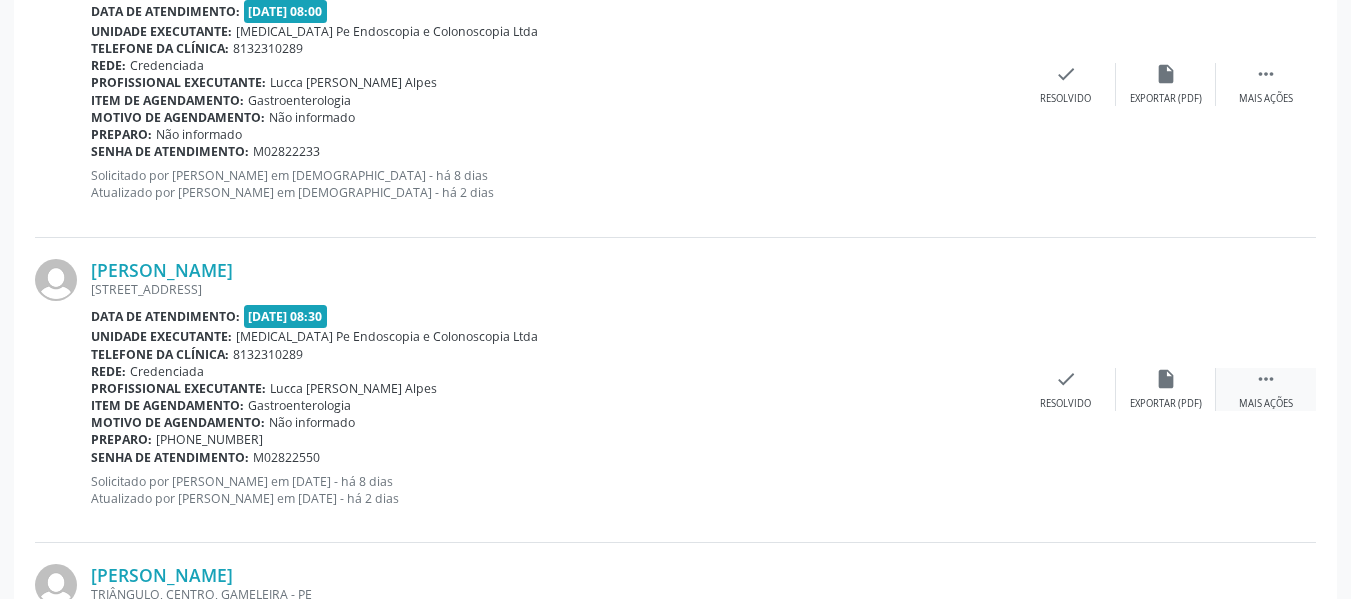 click on "" at bounding box center (1266, 379) 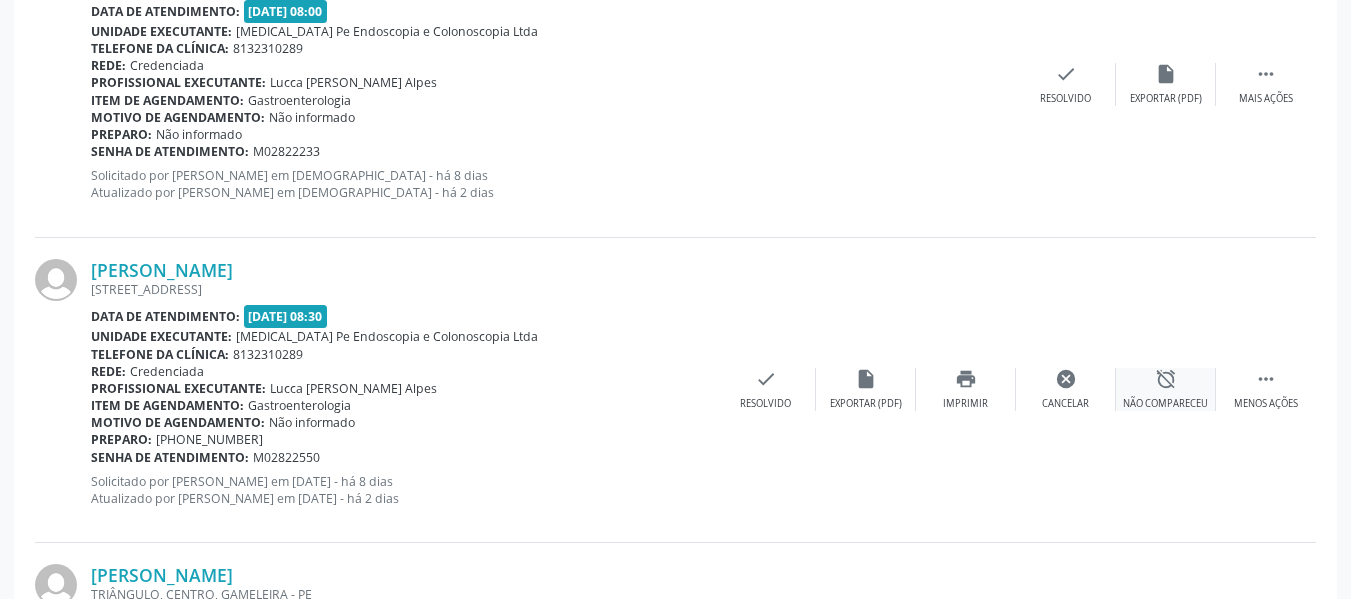 click on "alarm_off
Não compareceu" at bounding box center (1166, 389) 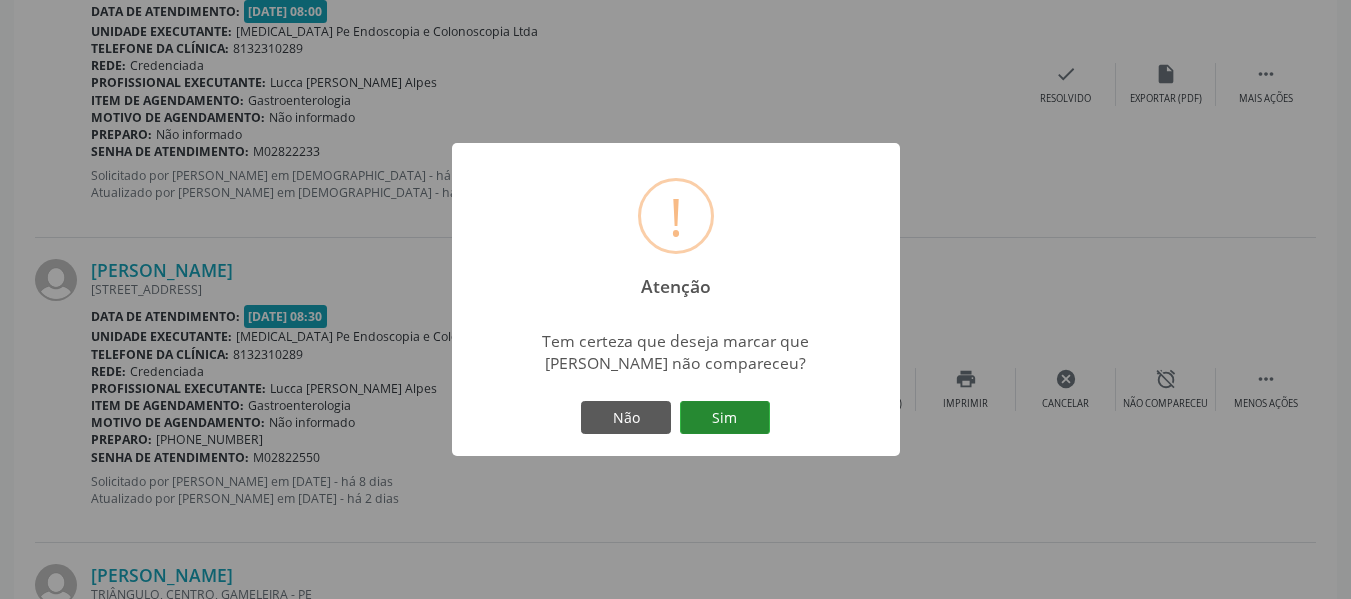 click on "Sim" at bounding box center (725, 418) 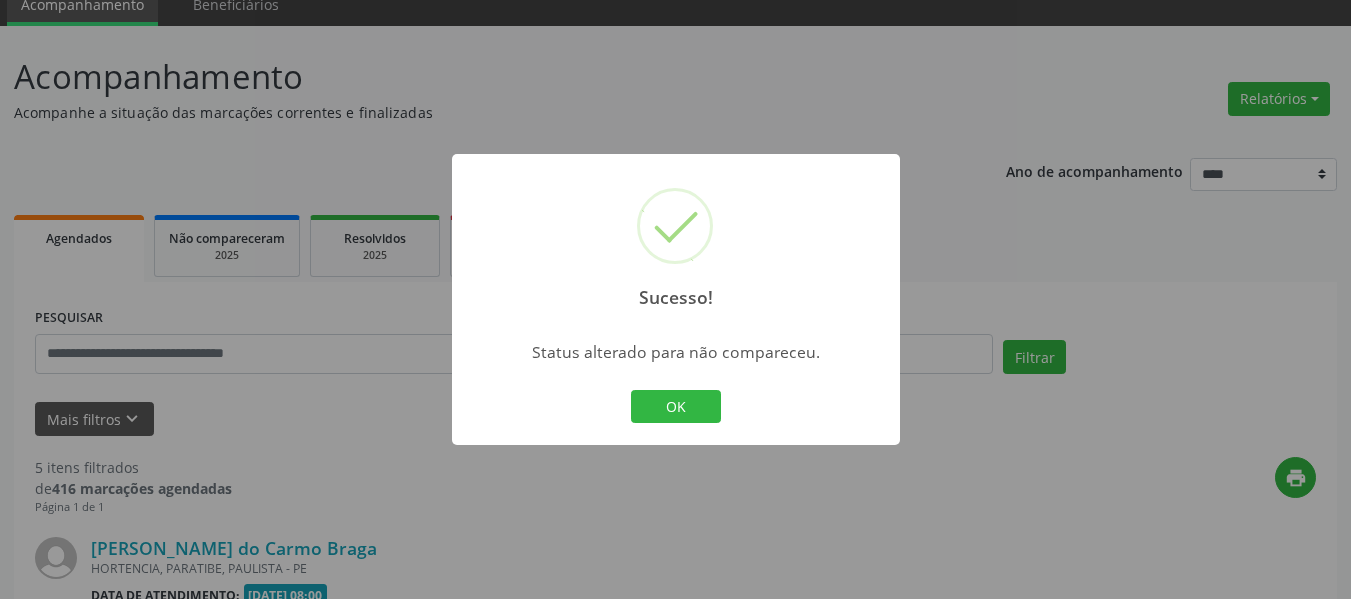 scroll, scrollTop: 668, scrollLeft: 0, axis: vertical 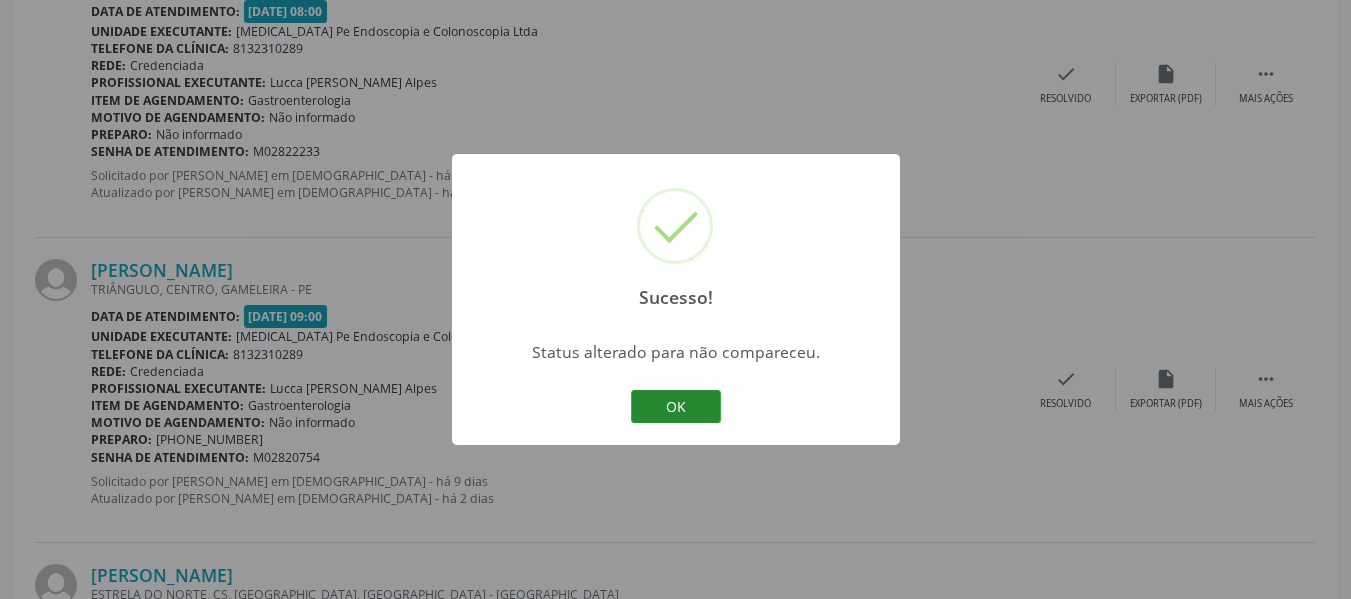 click on "OK" at bounding box center (676, 407) 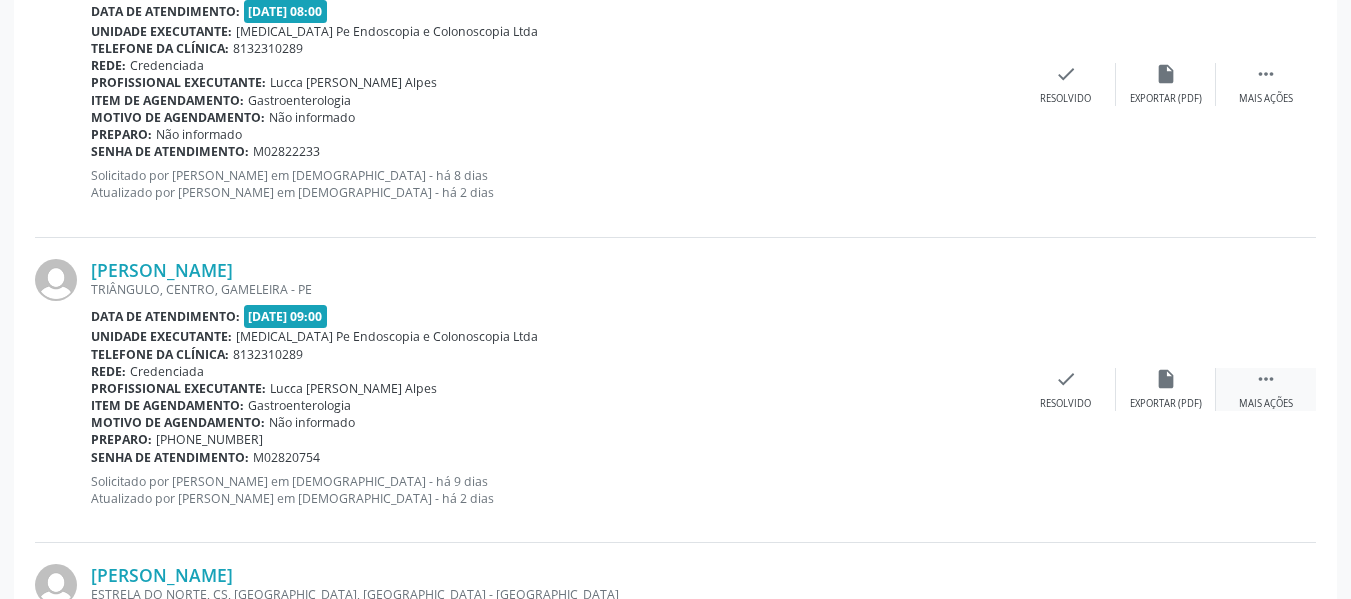click on "
Mais ações" at bounding box center (1266, 389) 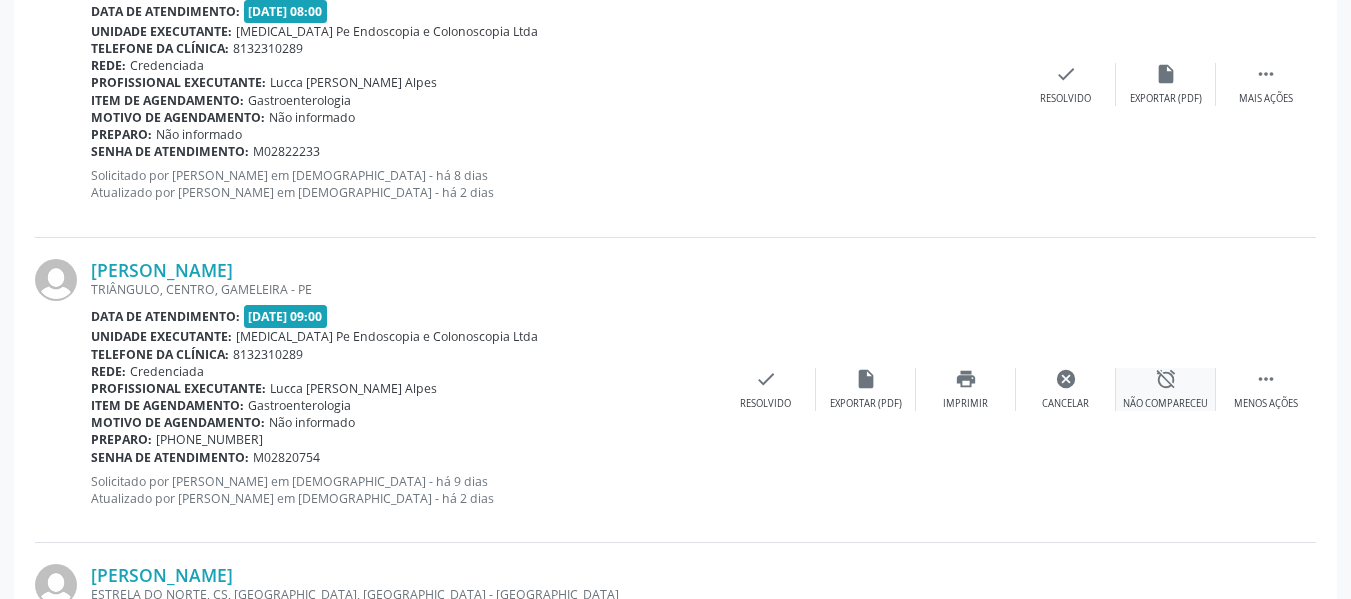 click on "alarm_off
Não compareceu" at bounding box center (1166, 389) 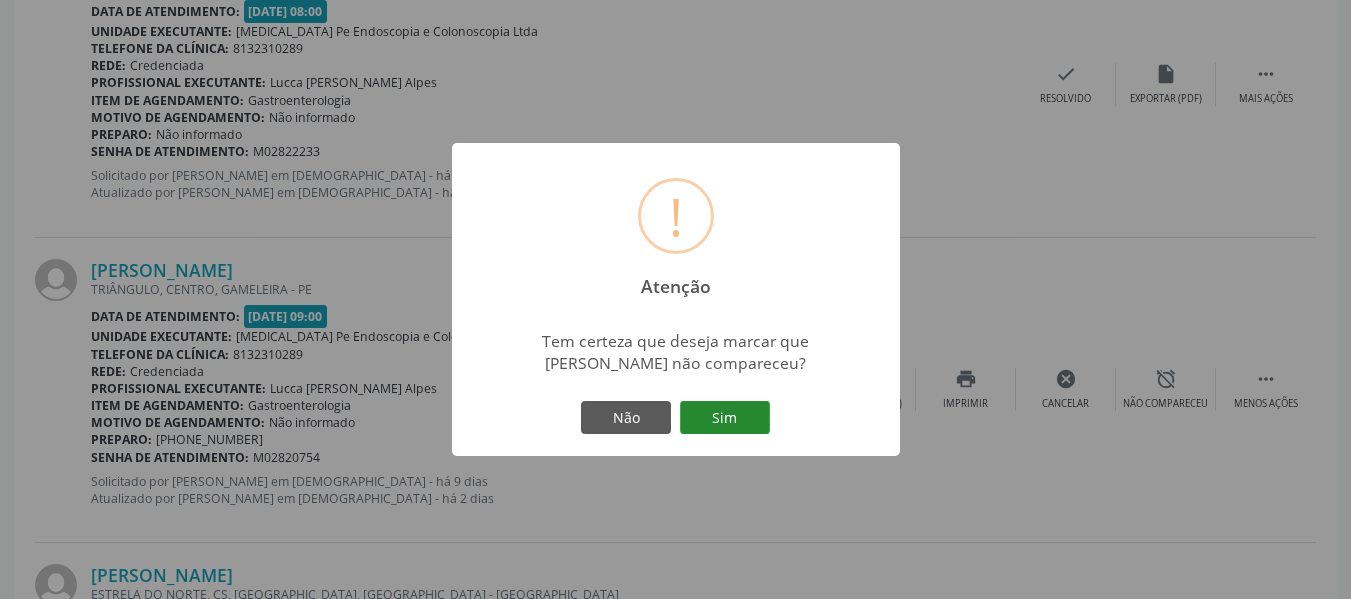 click on "Sim" at bounding box center (725, 418) 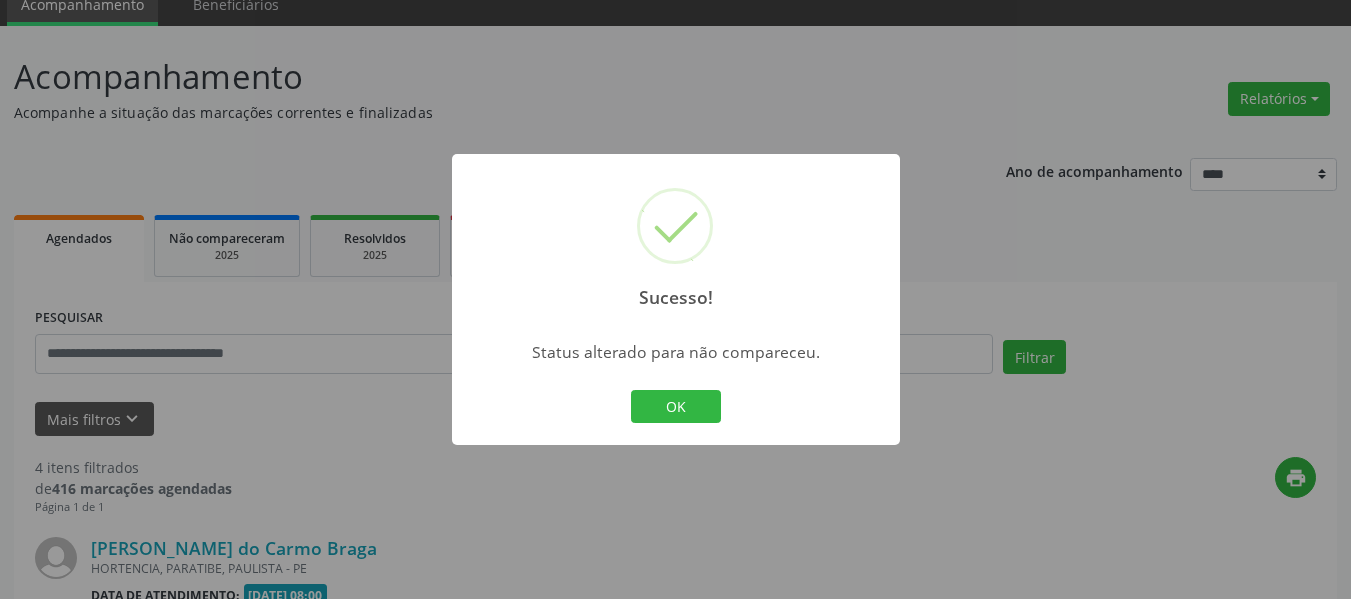 scroll, scrollTop: 668, scrollLeft: 0, axis: vertical 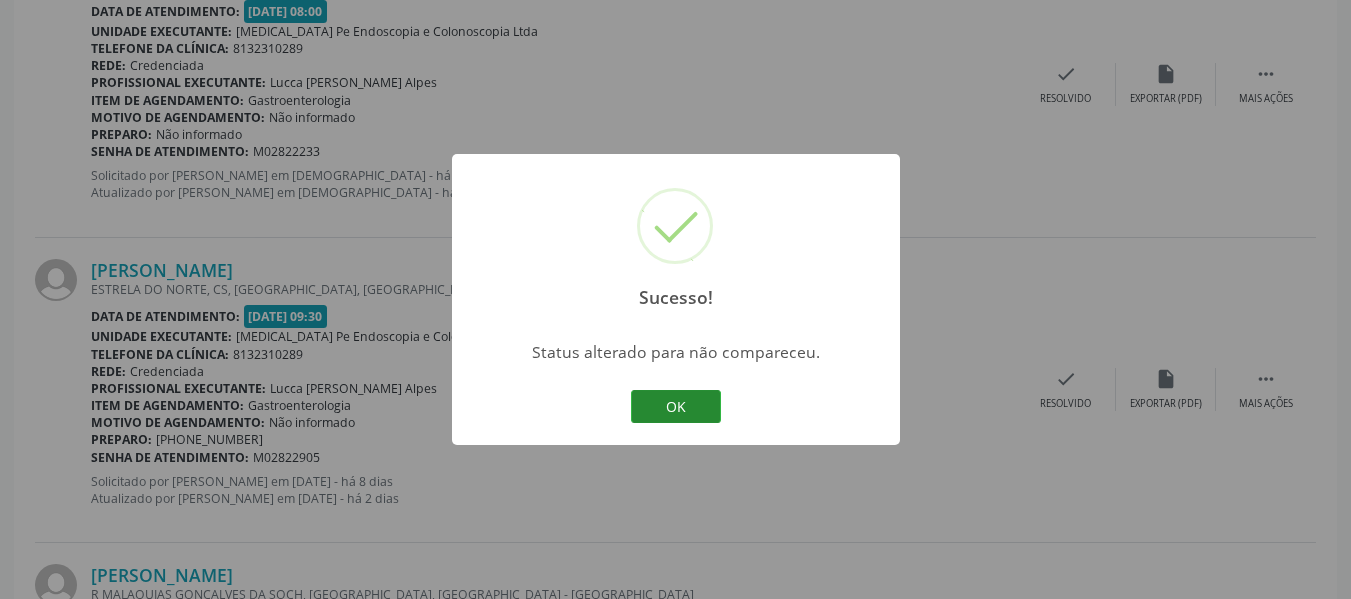 click on "OK" at bounding box center (676, 407) 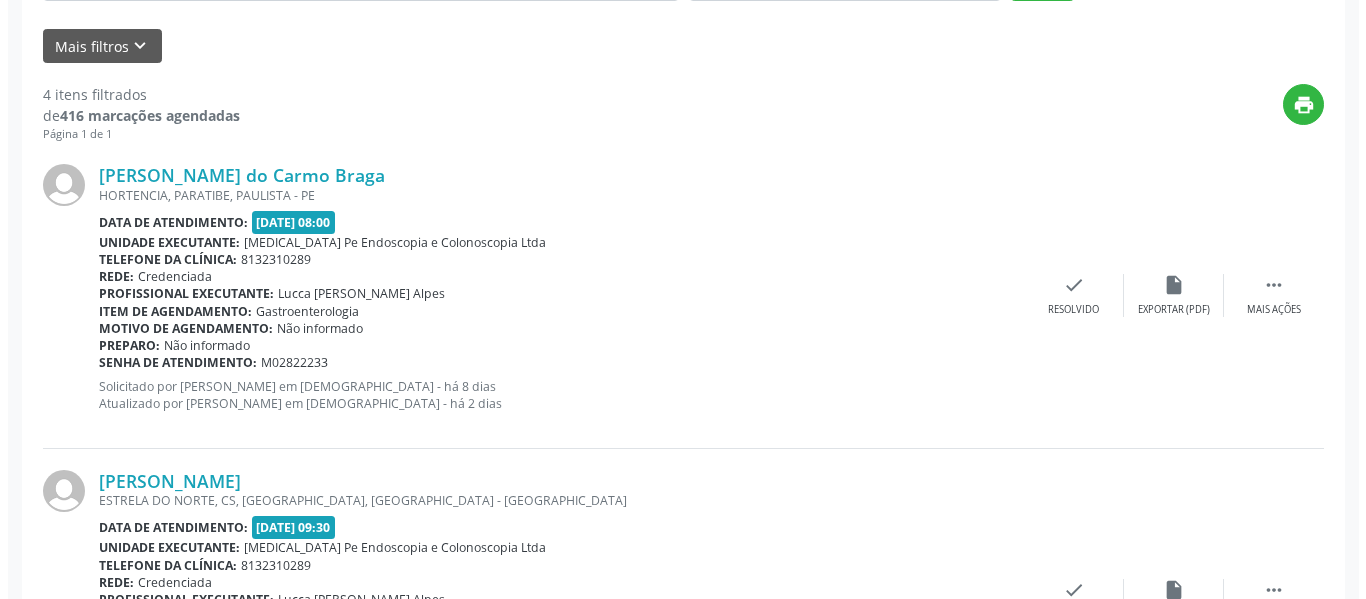 scroll, scrollTop: 0, scrollLeft: 0, axis: both 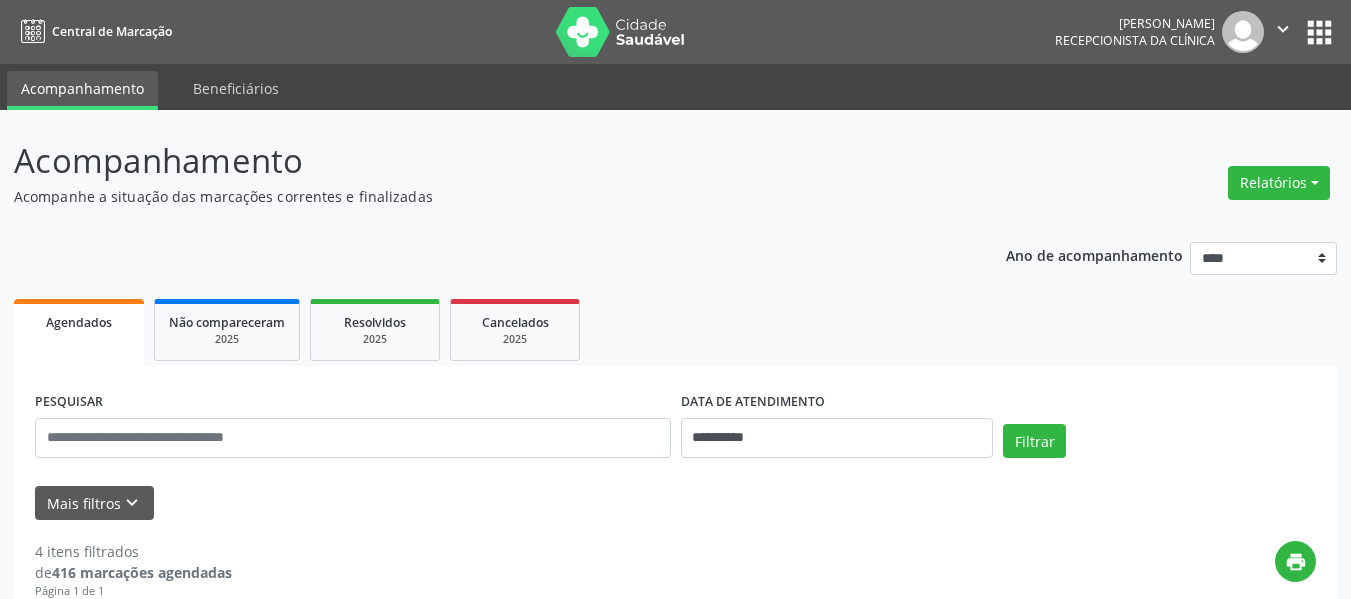 click on "Relatórios
Agendamentos
Procedimentos realizados" at bounding box center (1279, 183) 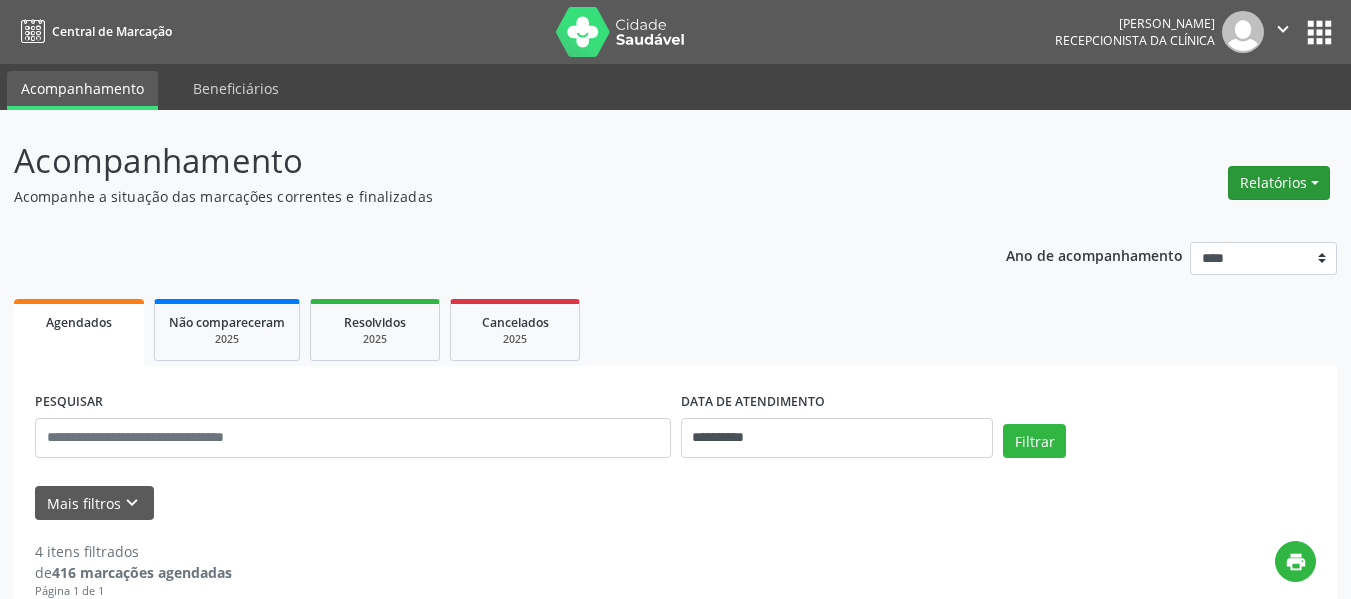 click on "Relatórios" at bounding box center (1279, 183) 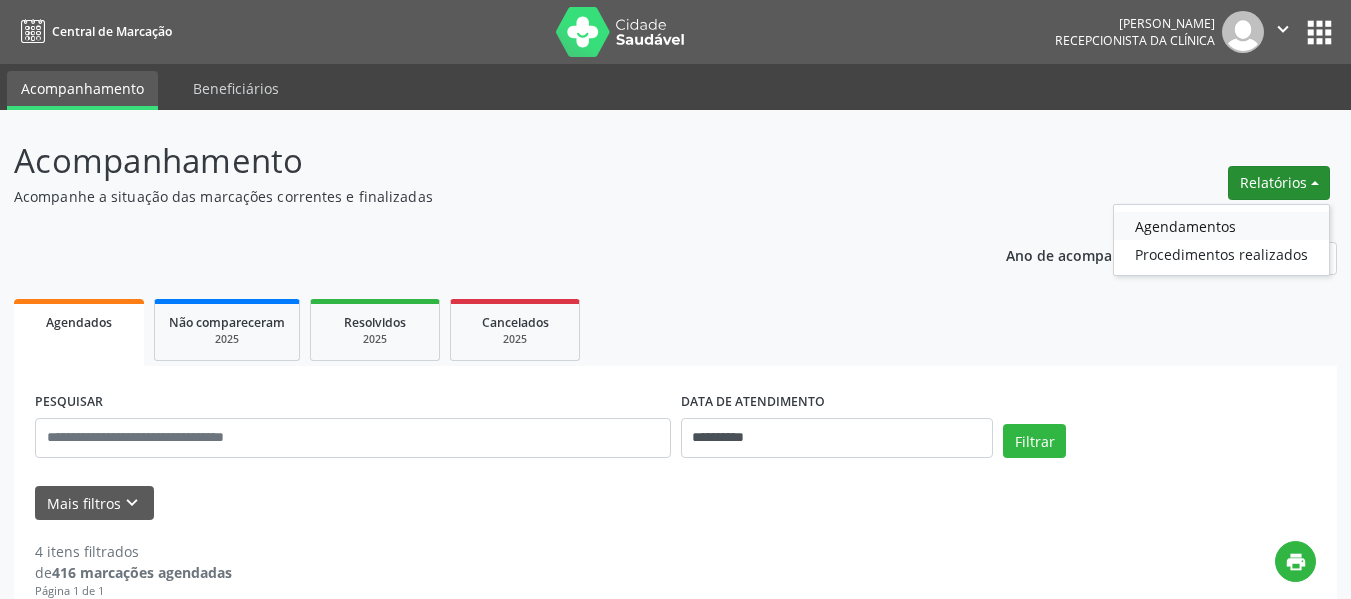 click on "Agendamentos" at bounding box center [1221, 226] 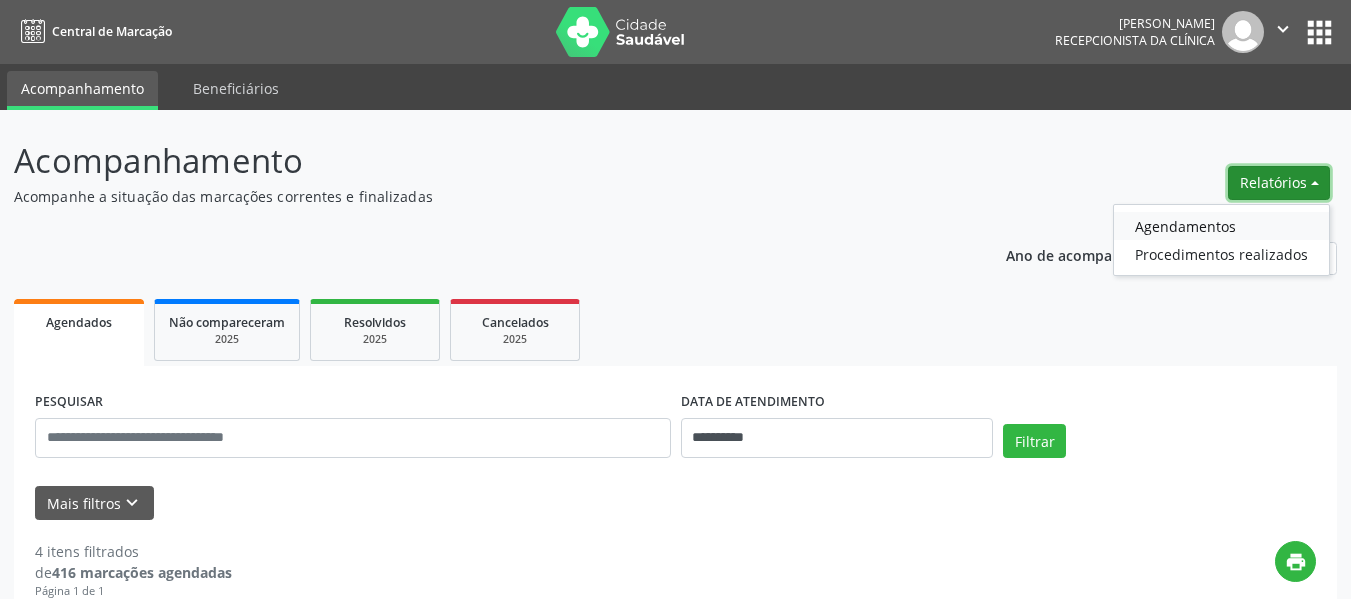 select on "*" 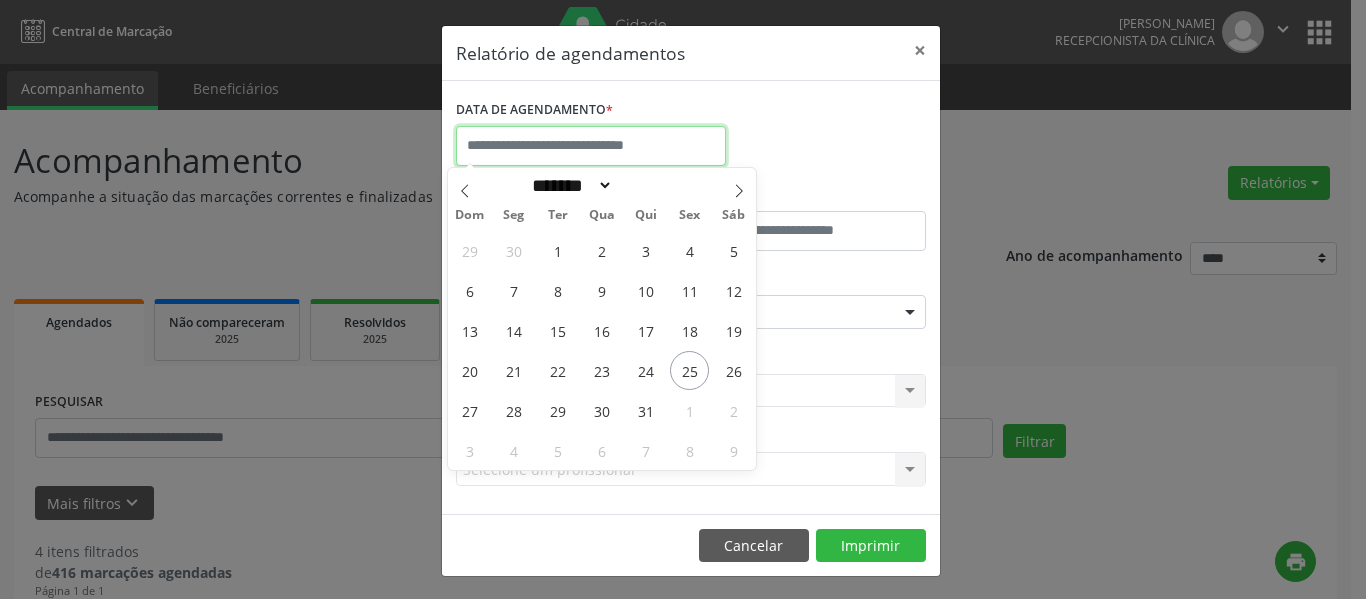 click at bounding box center [591, 146] 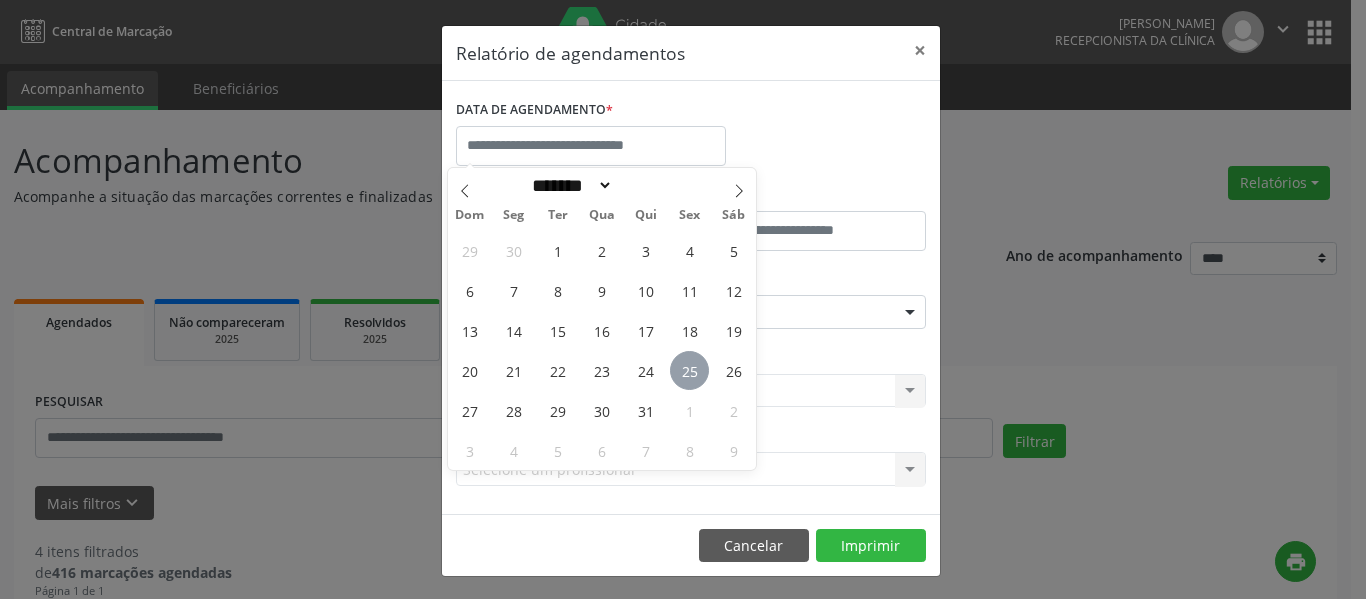 click on "25" at bounding box center [689, 370] 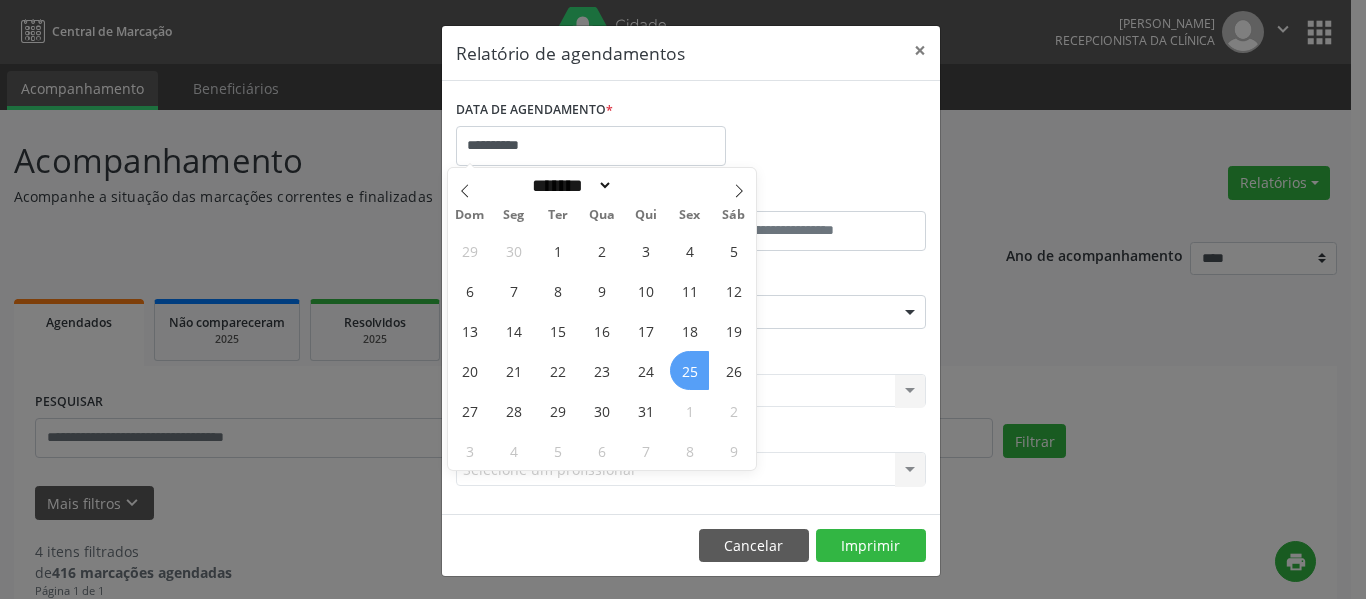 click on "25" at bounding box center (689, 370) 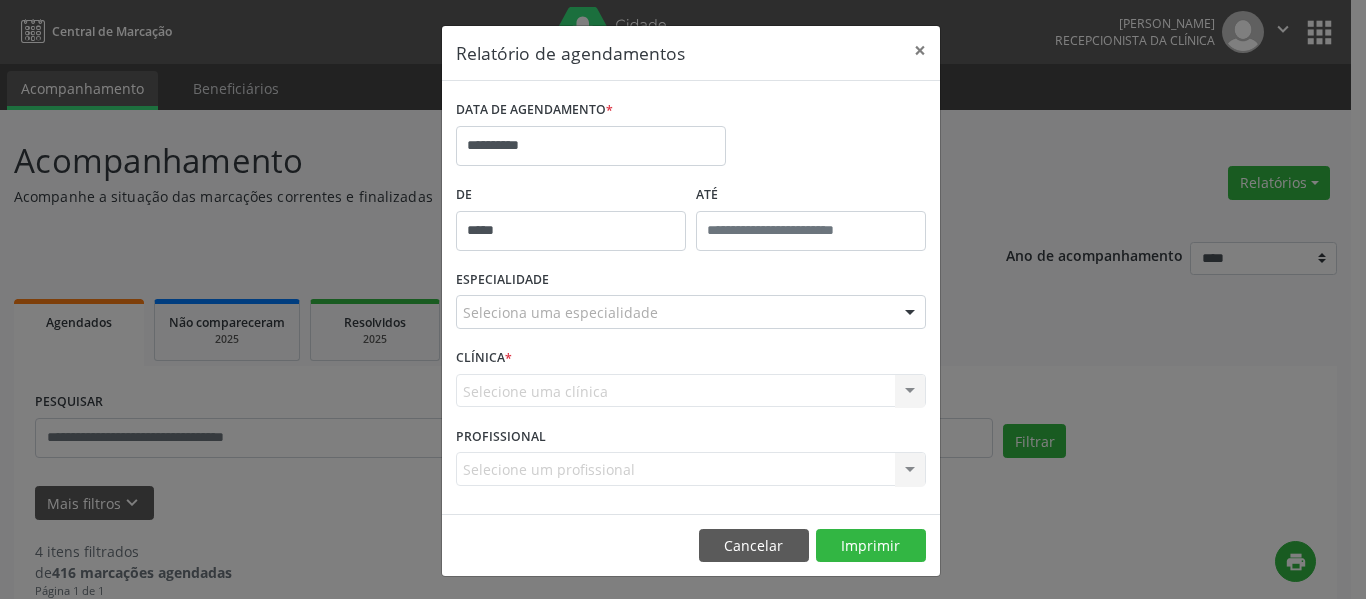 click on "*****" at bounding box center (571, 231) 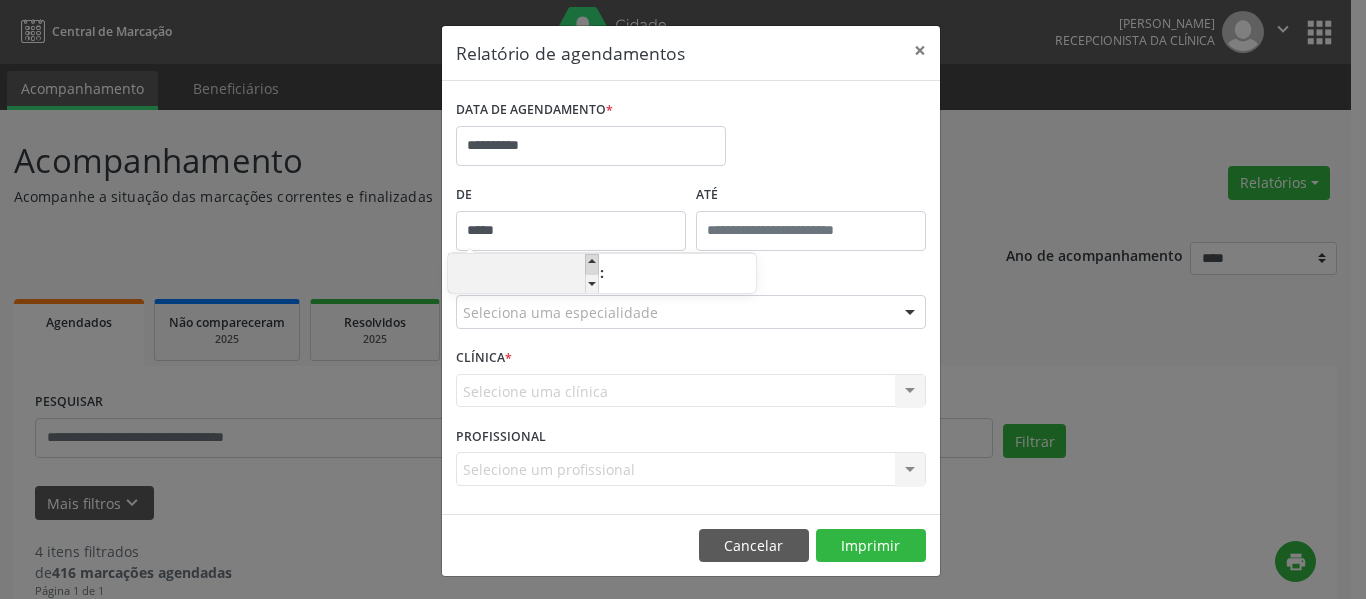 click at bounding box center [592, 264] 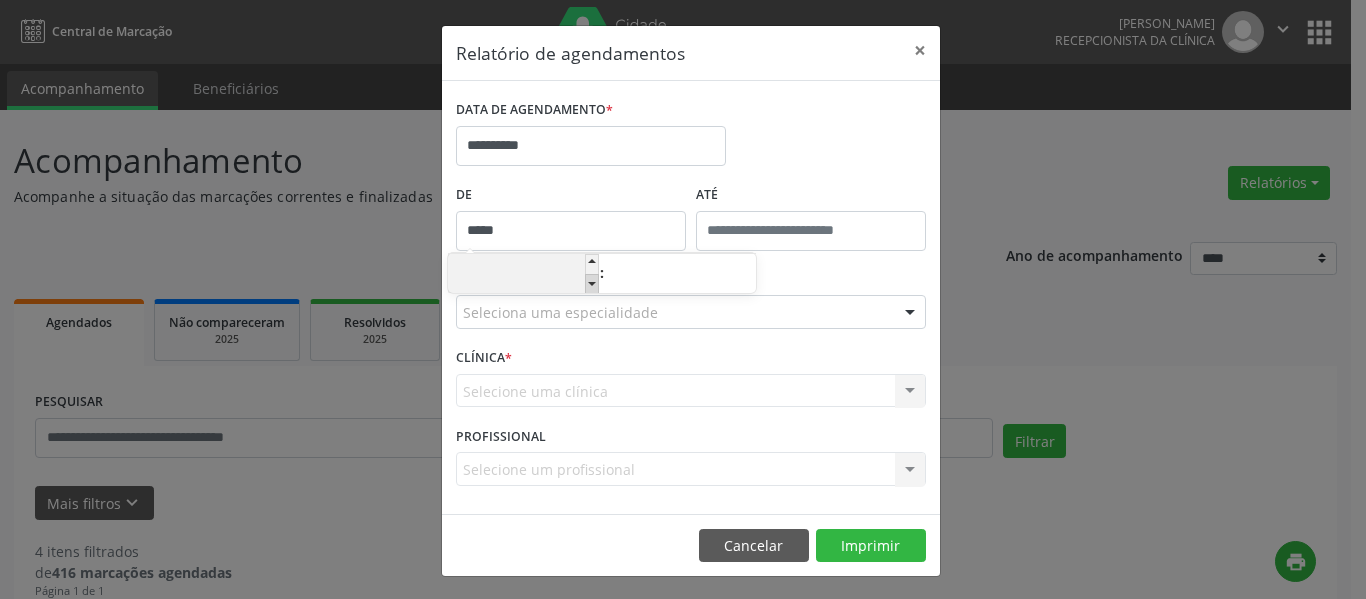 click at bounding box center (592, 284) 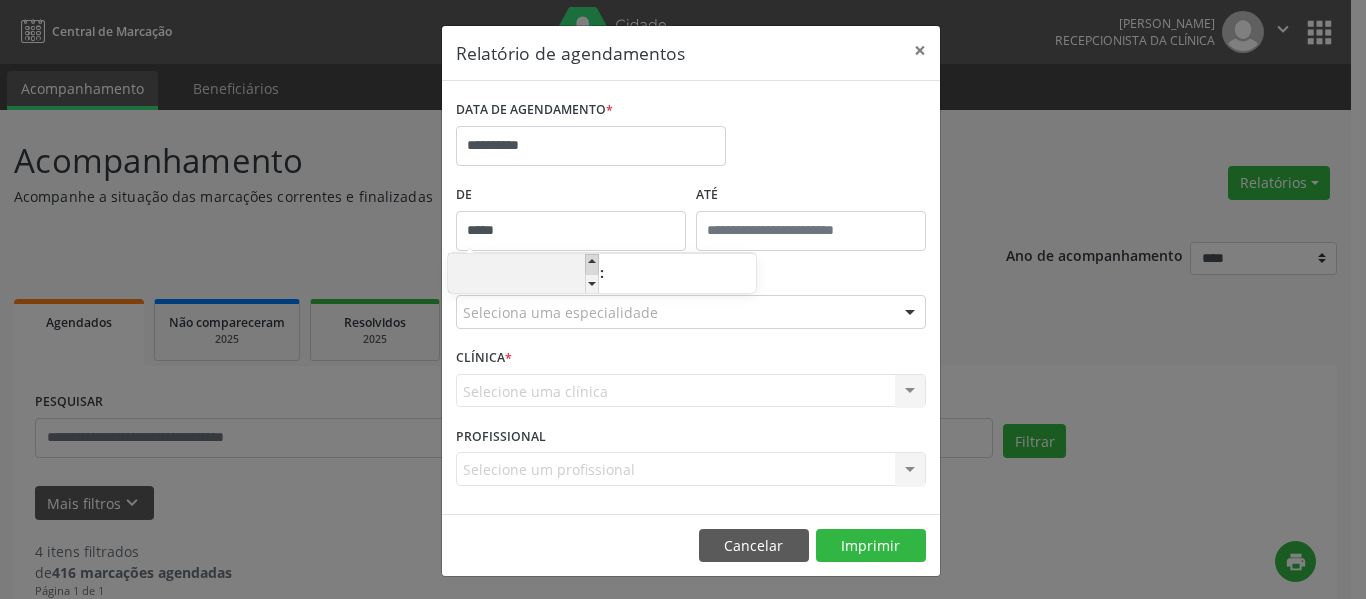 click at bounding box center (592, 264) 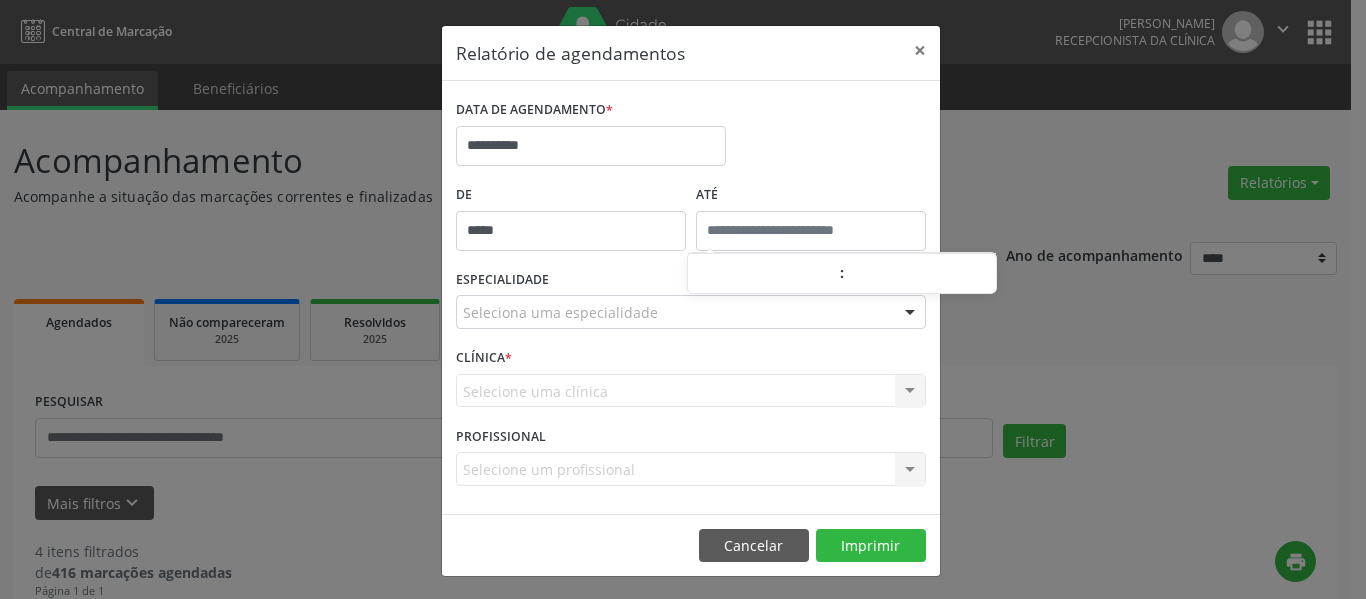 type on "*****" 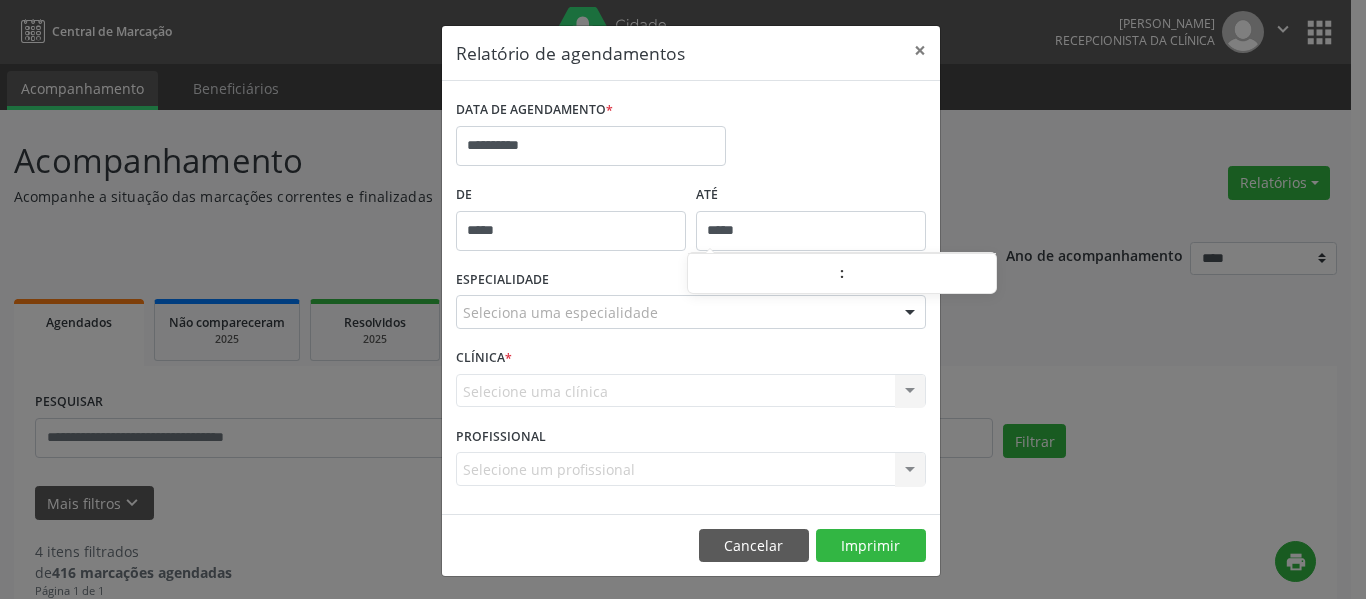click on "*****" at bounding box center (811, 231) 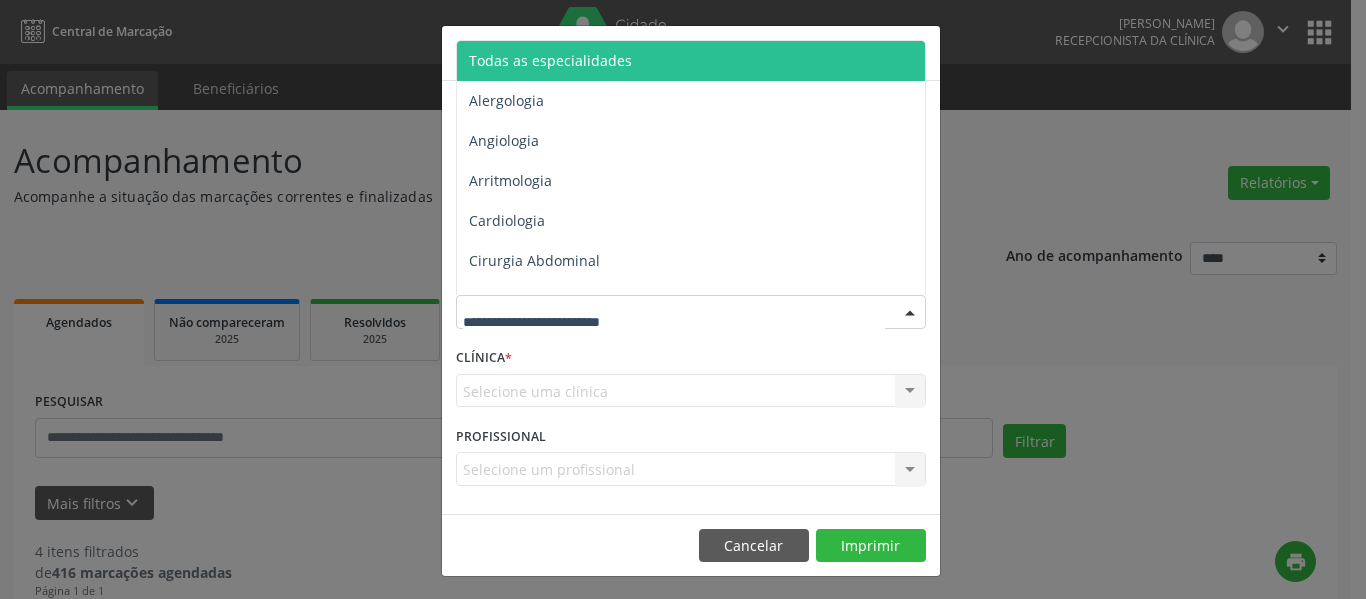 click on "Todas as especialidades" at bounding box center (550, 60) 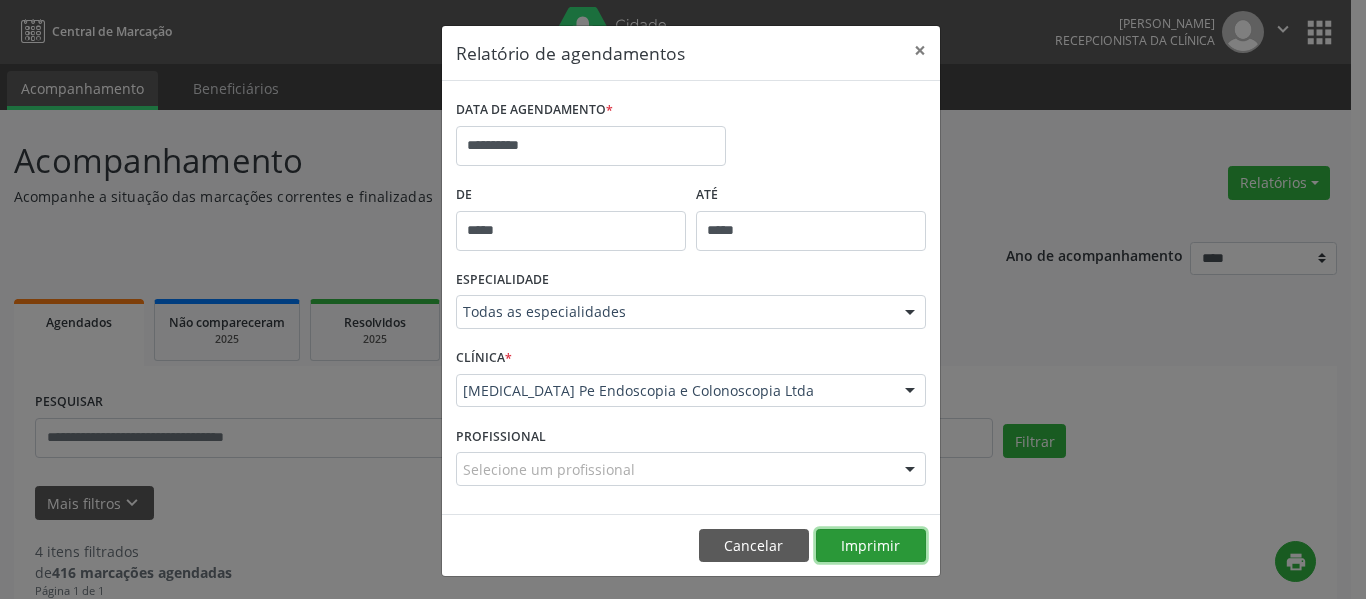 click on "Imprimir" at bounding box center [871, 546] 